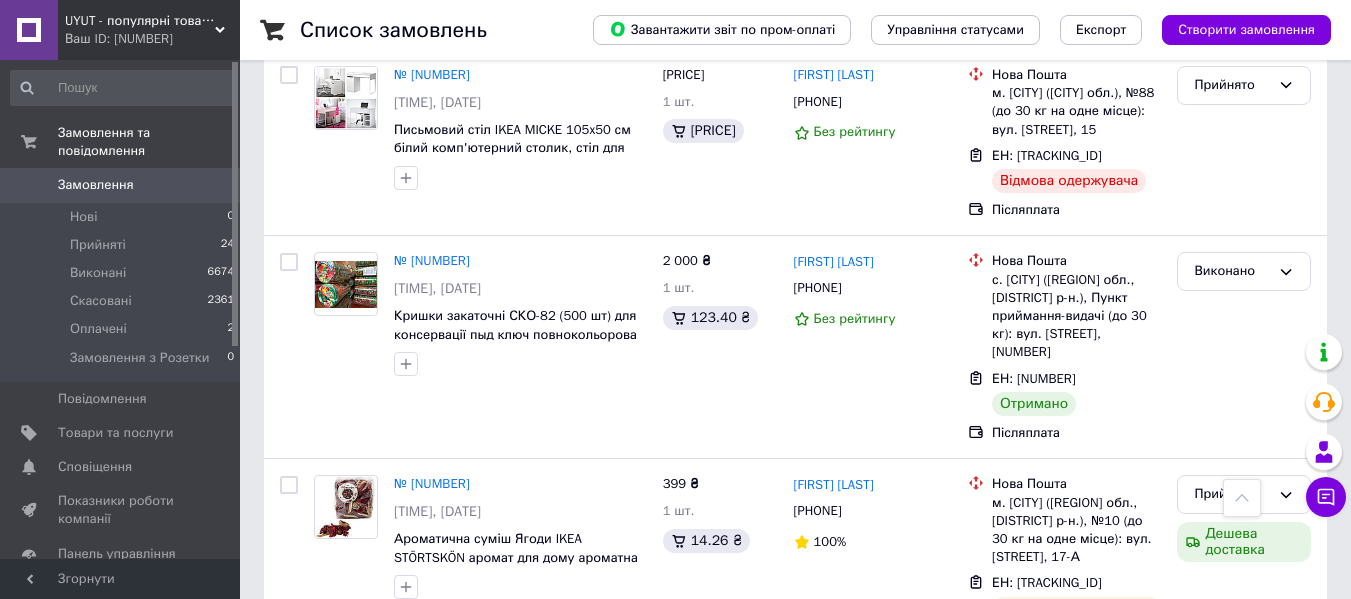 scroll, scrollTop: 4300, scrollLeft: 0, axis: vertical 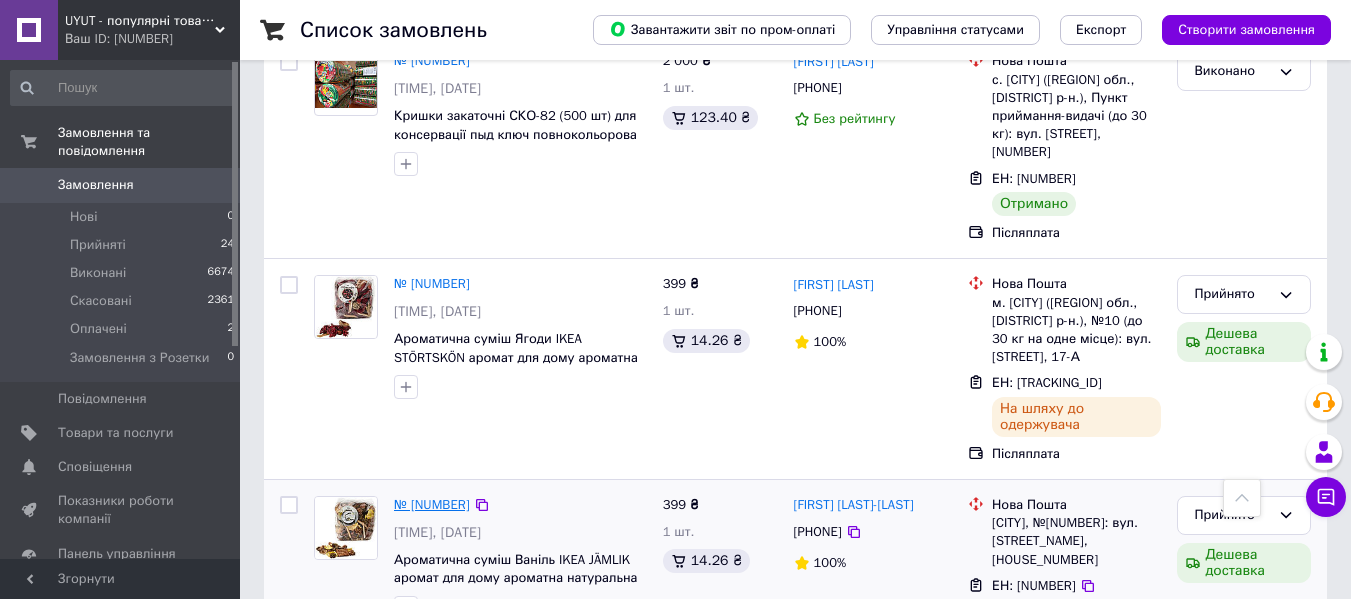 click on "№ [NUMBER]" at bounding box center (432, 504) 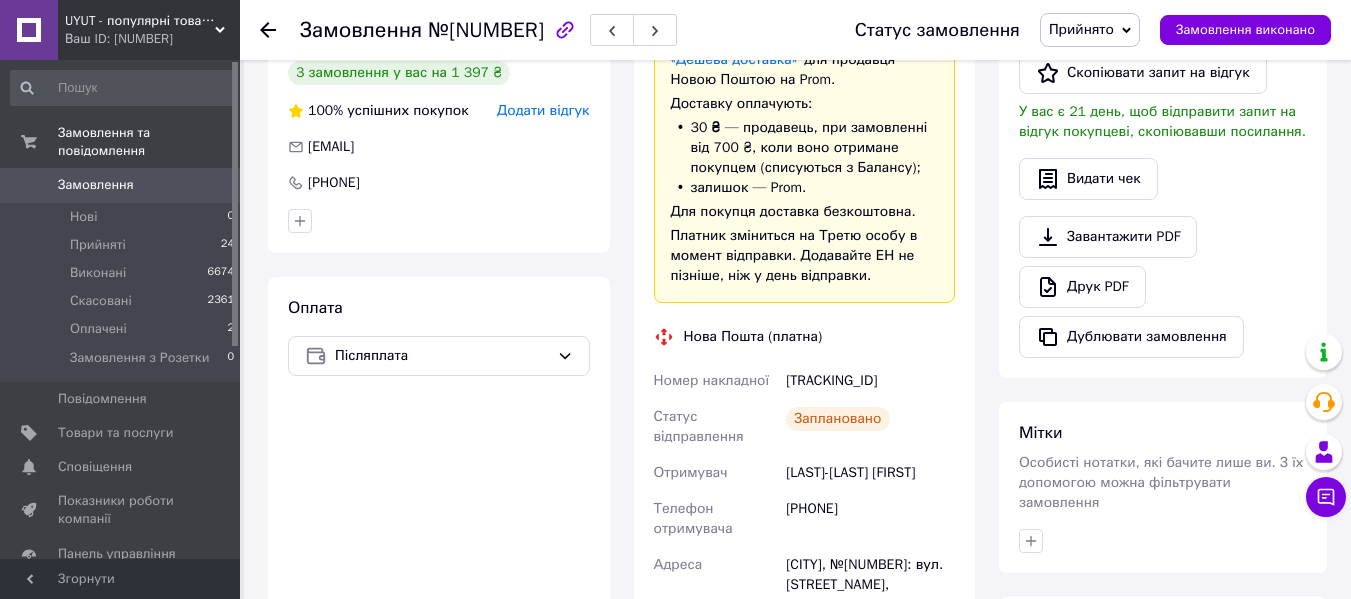 scroll, scrollTop: 700, scrollLeft: 0, axis: vertical 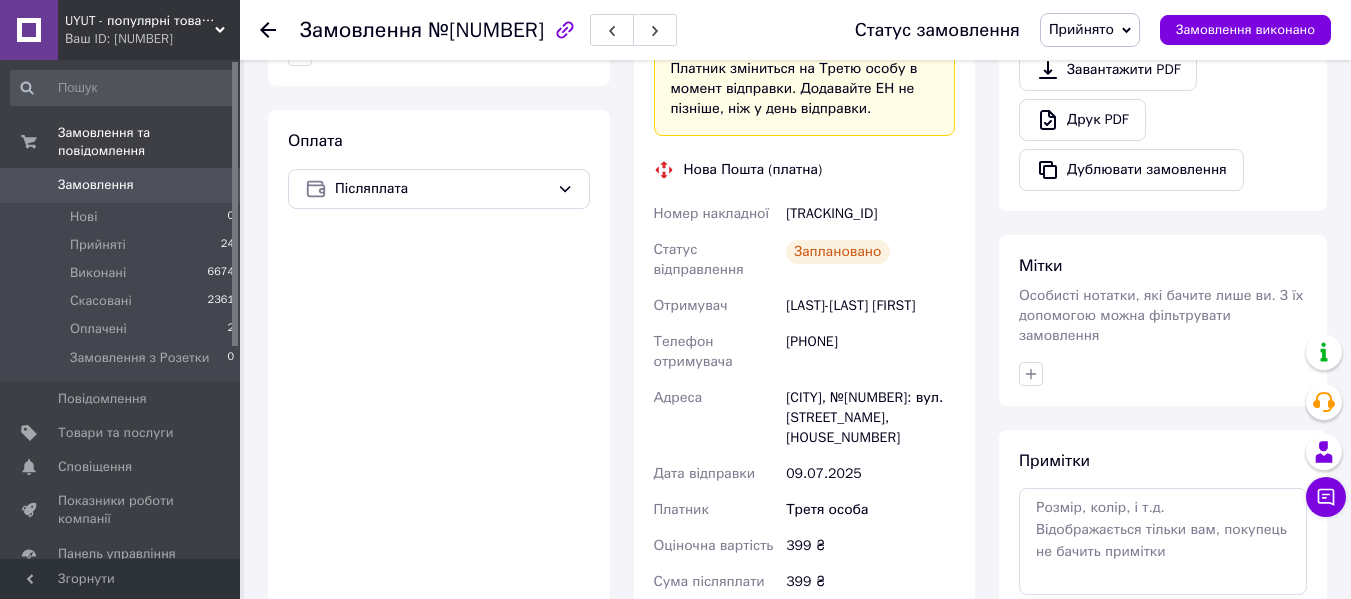 click on "[TRACKING_ID]" at bounding box center (870, 214) 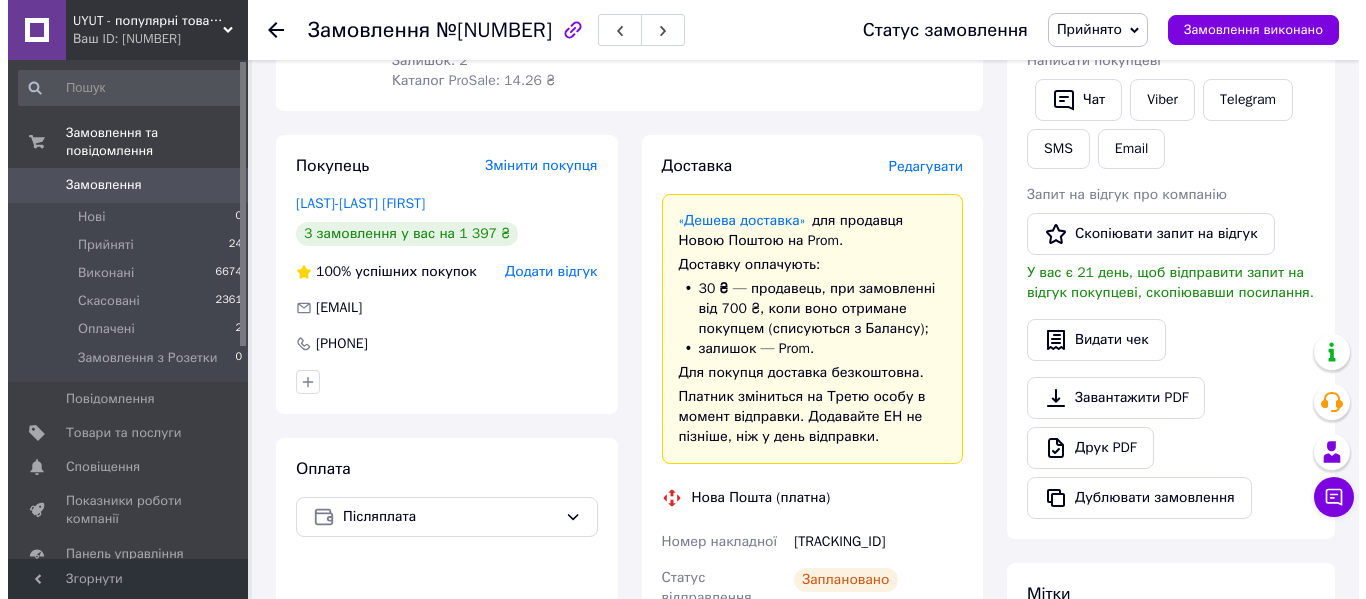 scroll, scrollTop: 188, scrollLeft: 0, axis: vertical 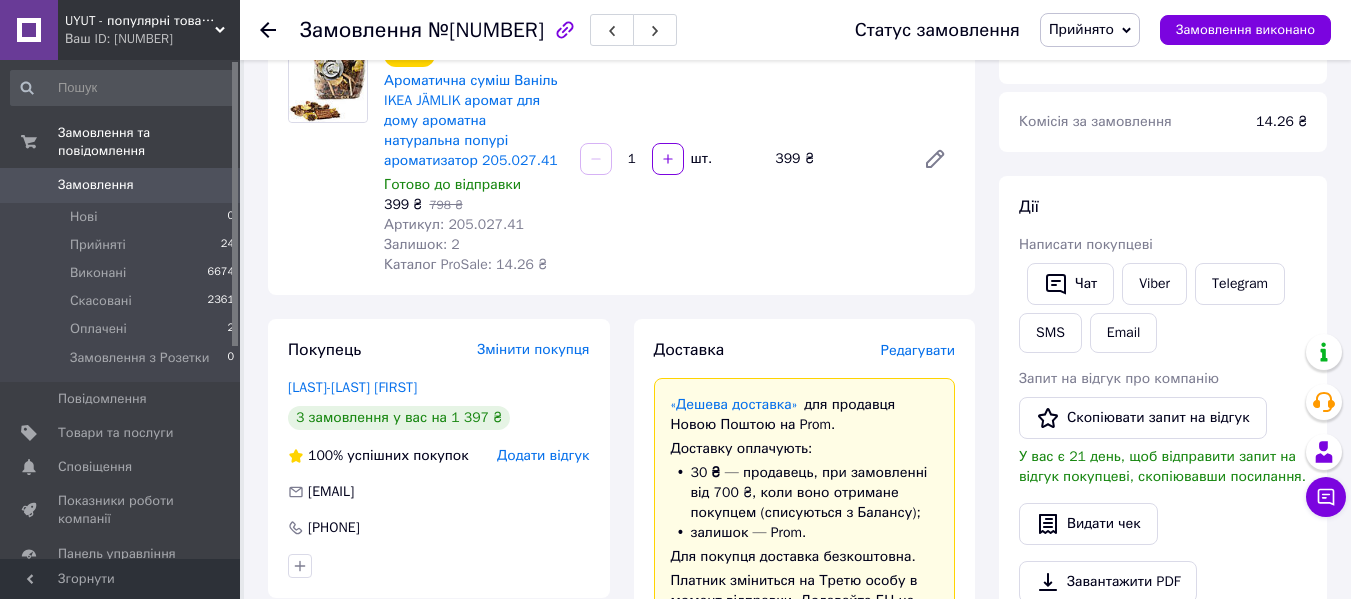 click on "Редагувати" at bounding box center [918, 350] 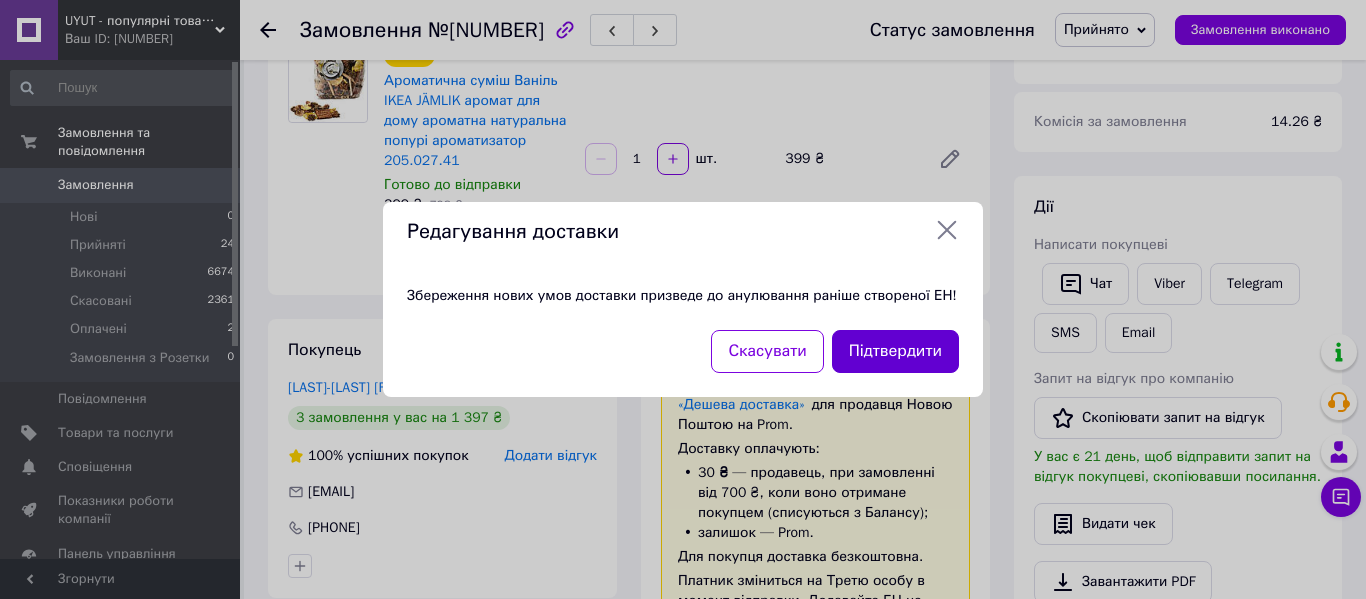 click on "Підтвердити" at bounding box center (895, 351) 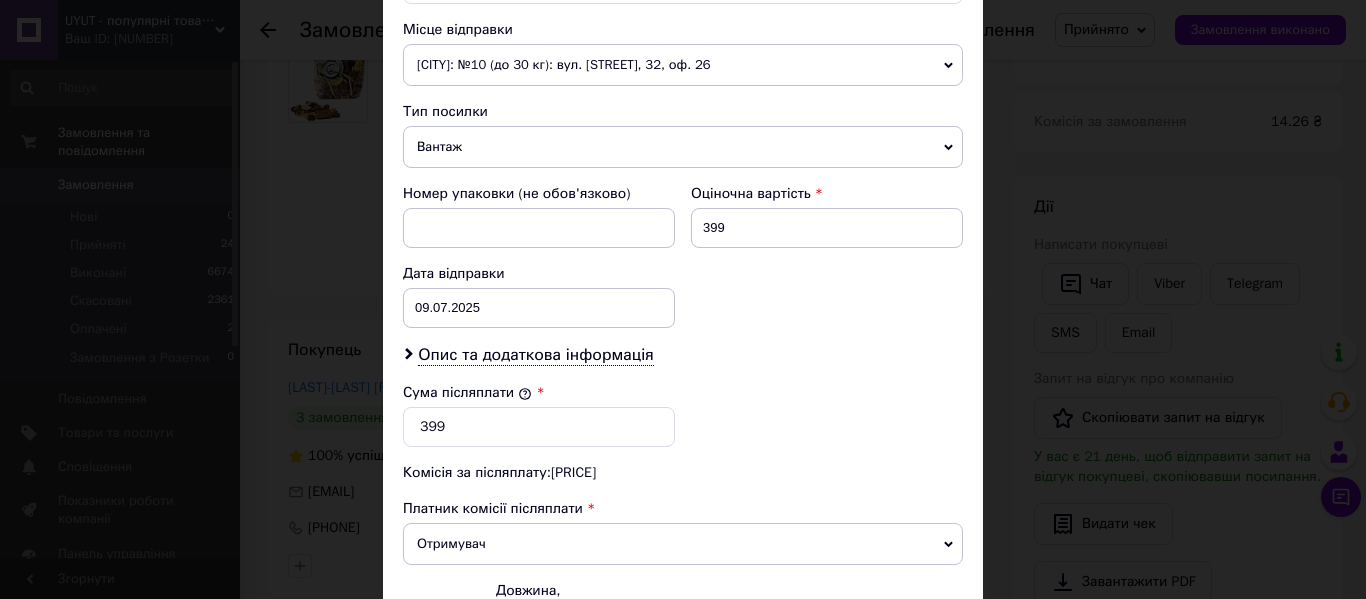 scroll, scrollTop: 900, scrollLeft: 0, axis: vertical 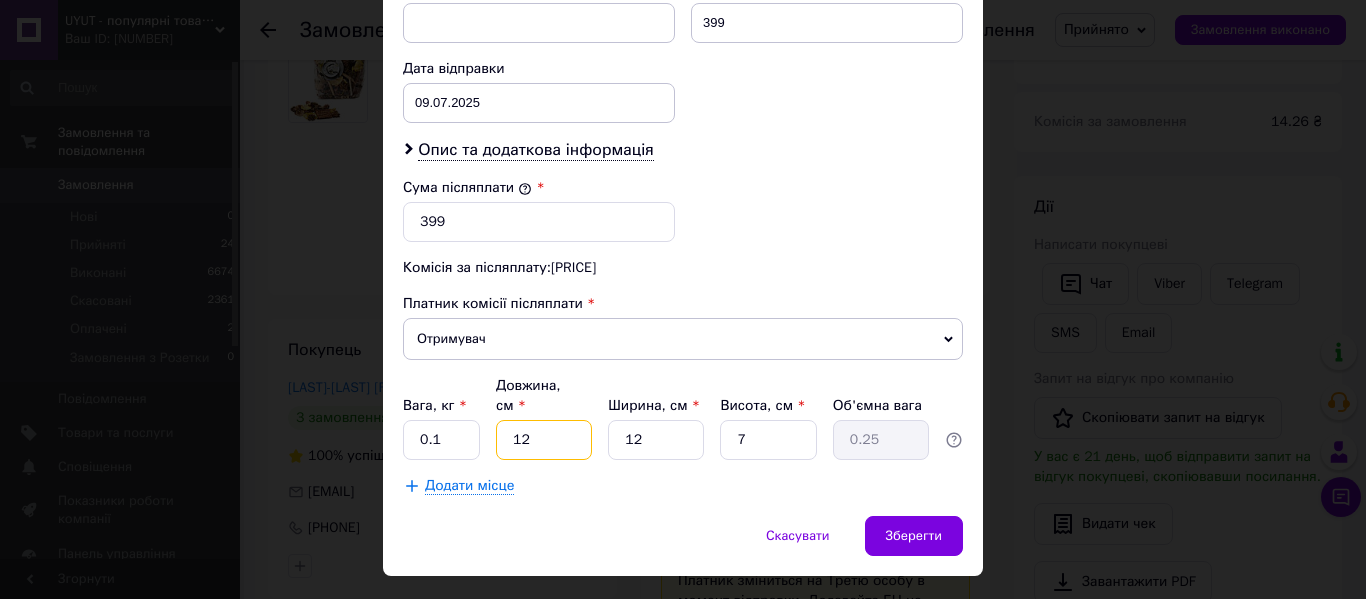 click on "12" at bounding box center (544, 440) 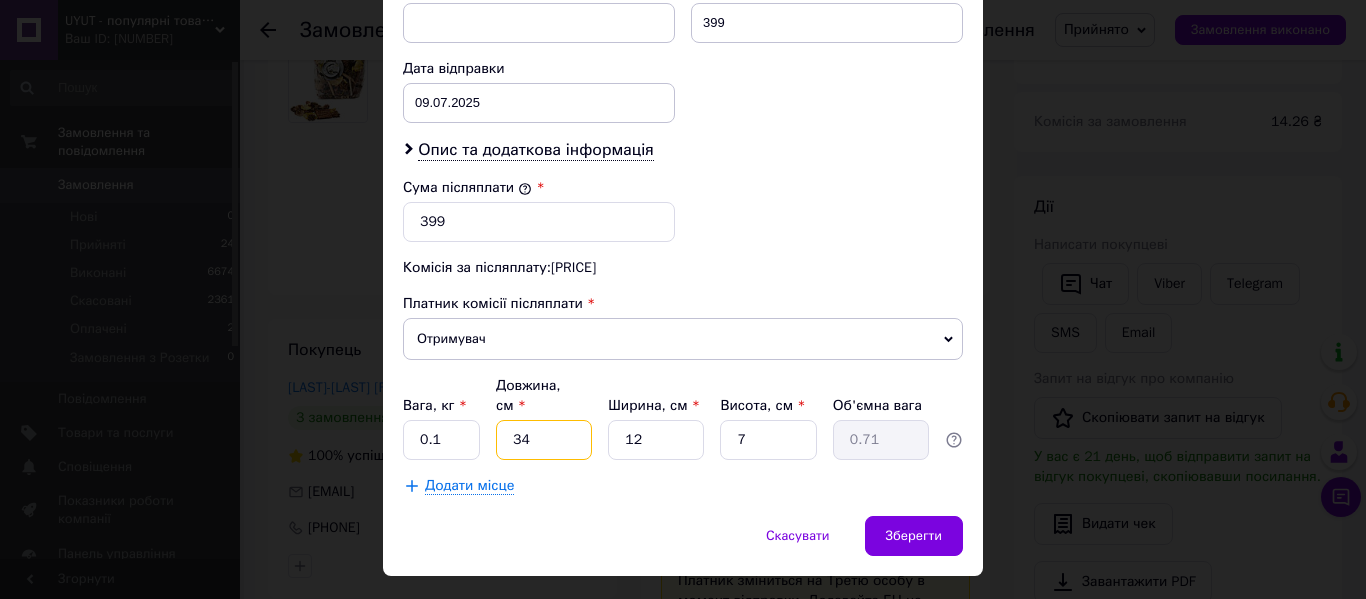 type on "34" 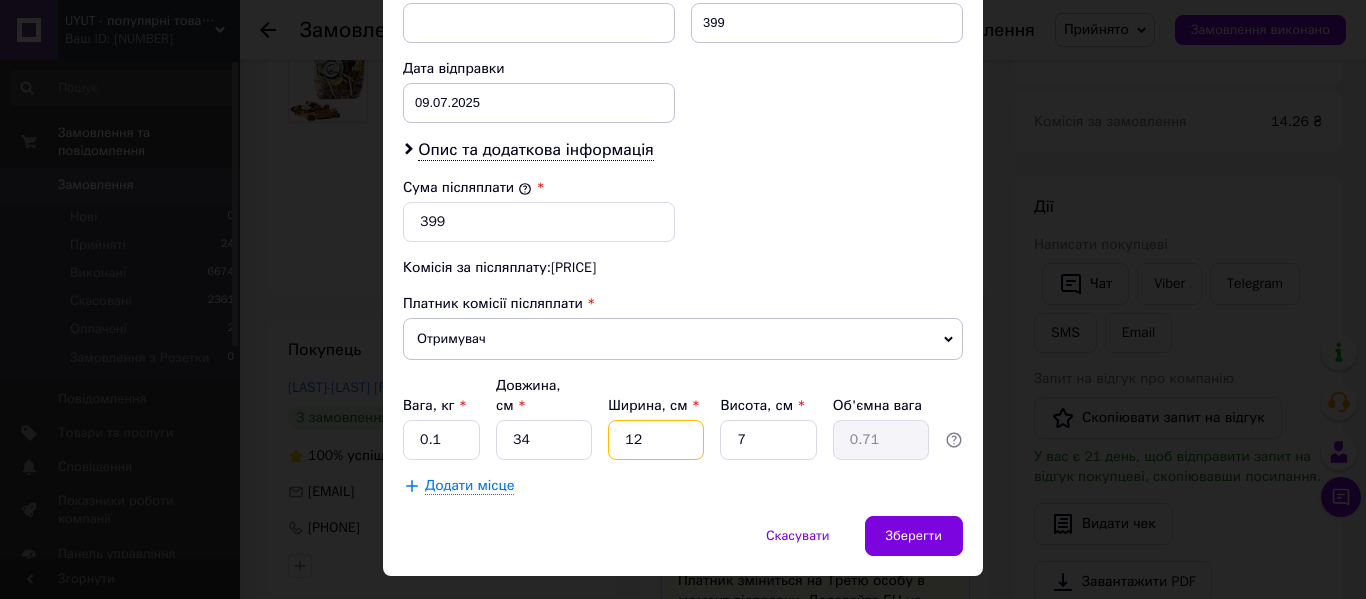 click on "12" at bounding box center [656, 440] 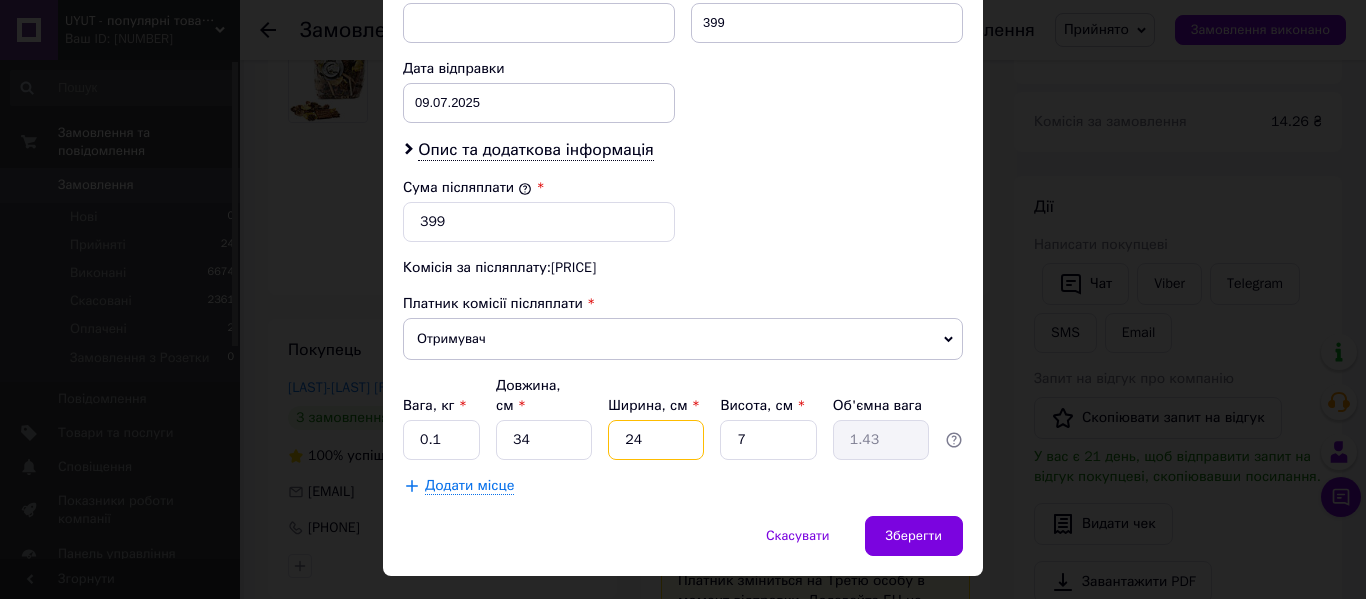 type on "24" 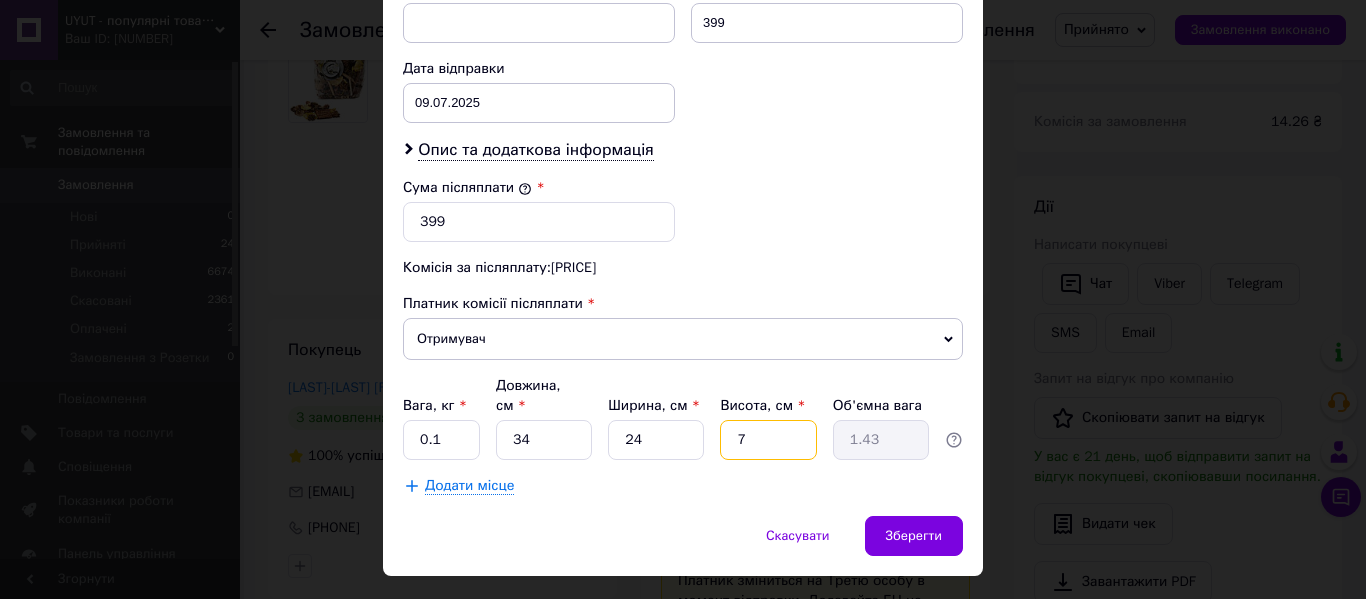 click on "7" at bounding box center (768, 440) 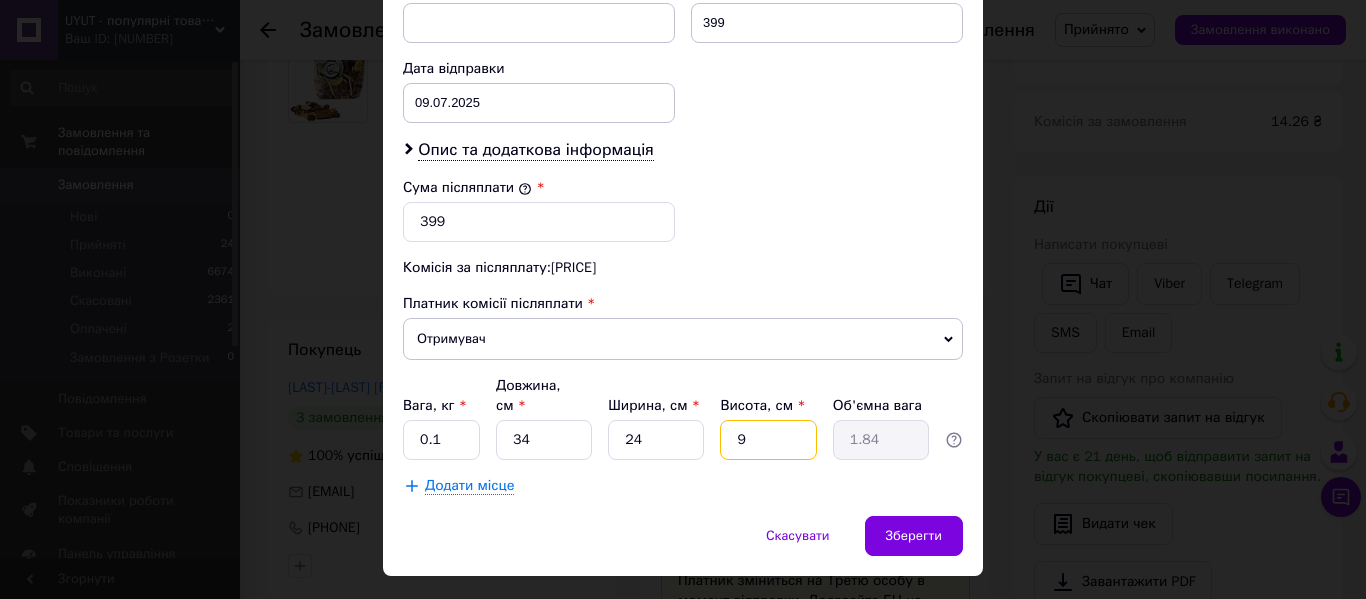 type on "9" 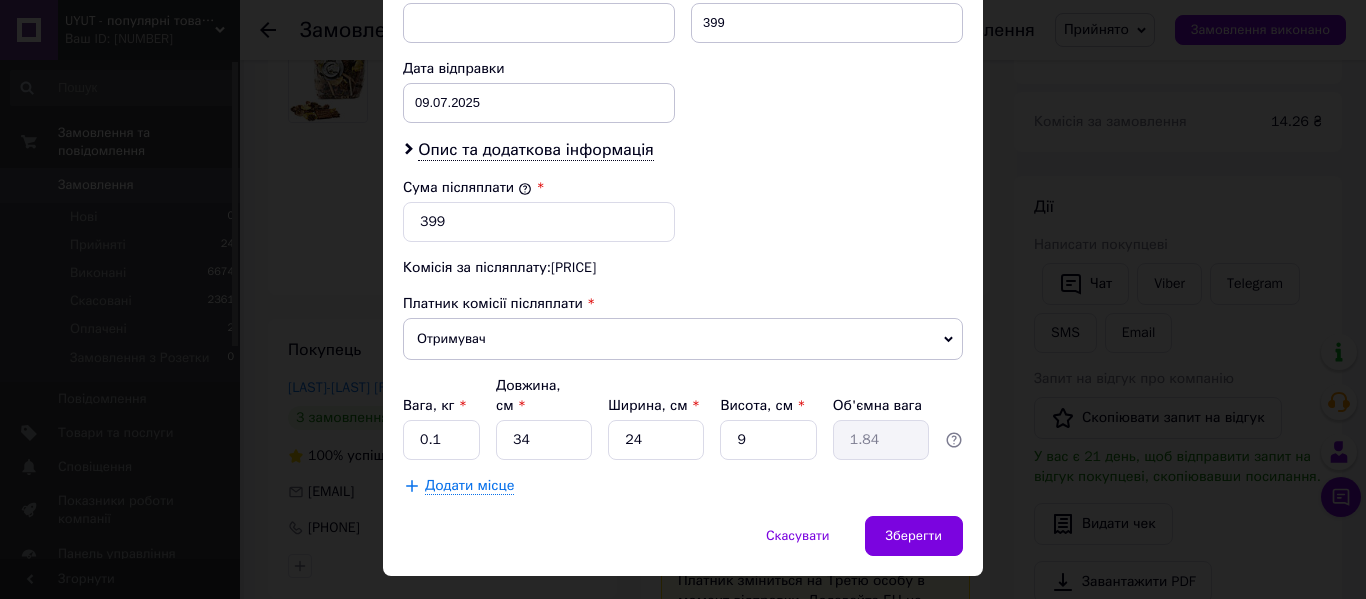 click on "Додати місце" at bounding box center [683, 486] 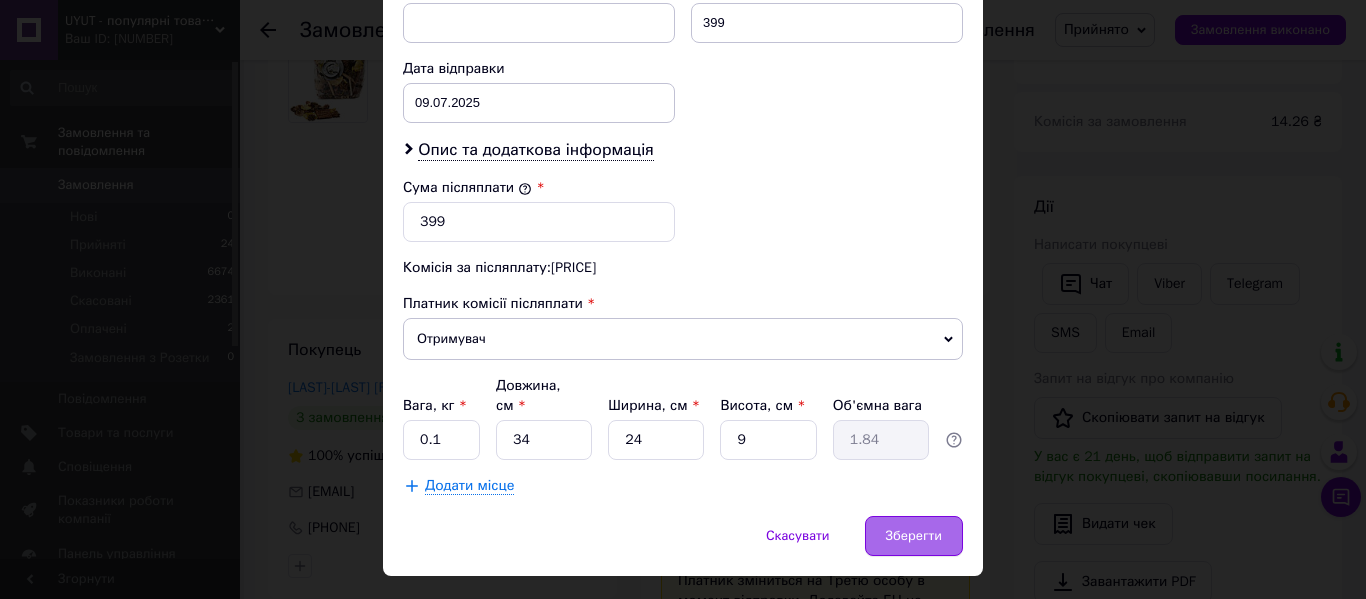 click on "Зберегти" at bounding box center (914, 536) 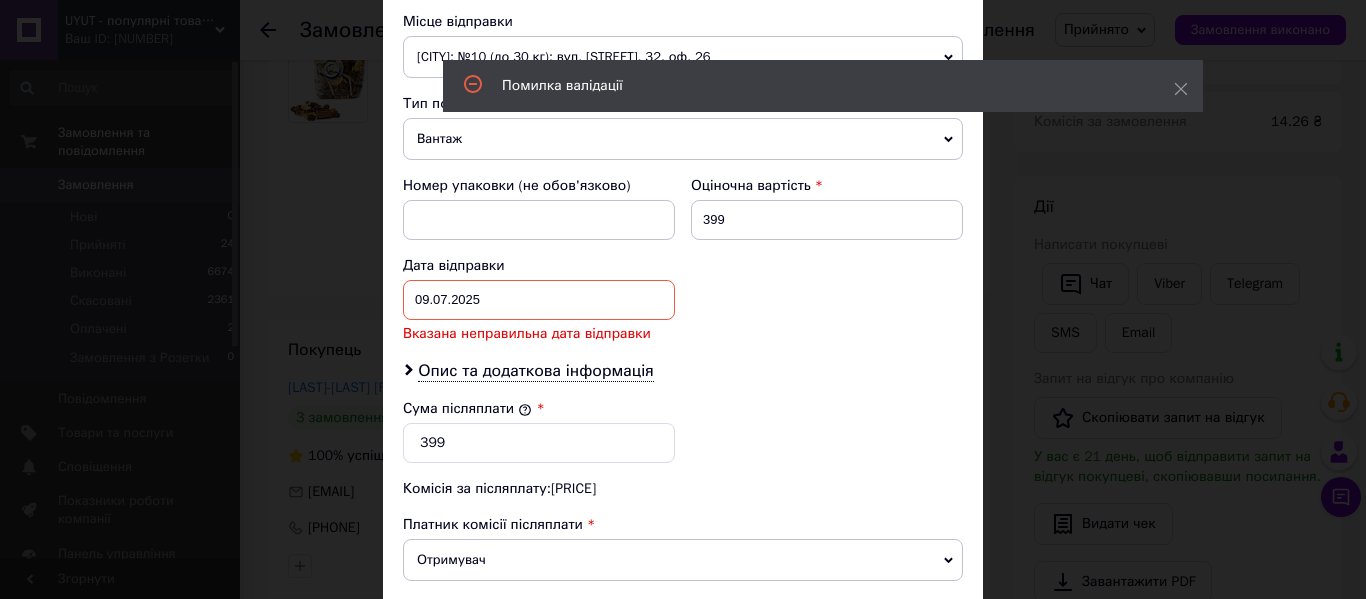 scroll, scrollTop: 700, scrollLeft: 0, axis: vertical 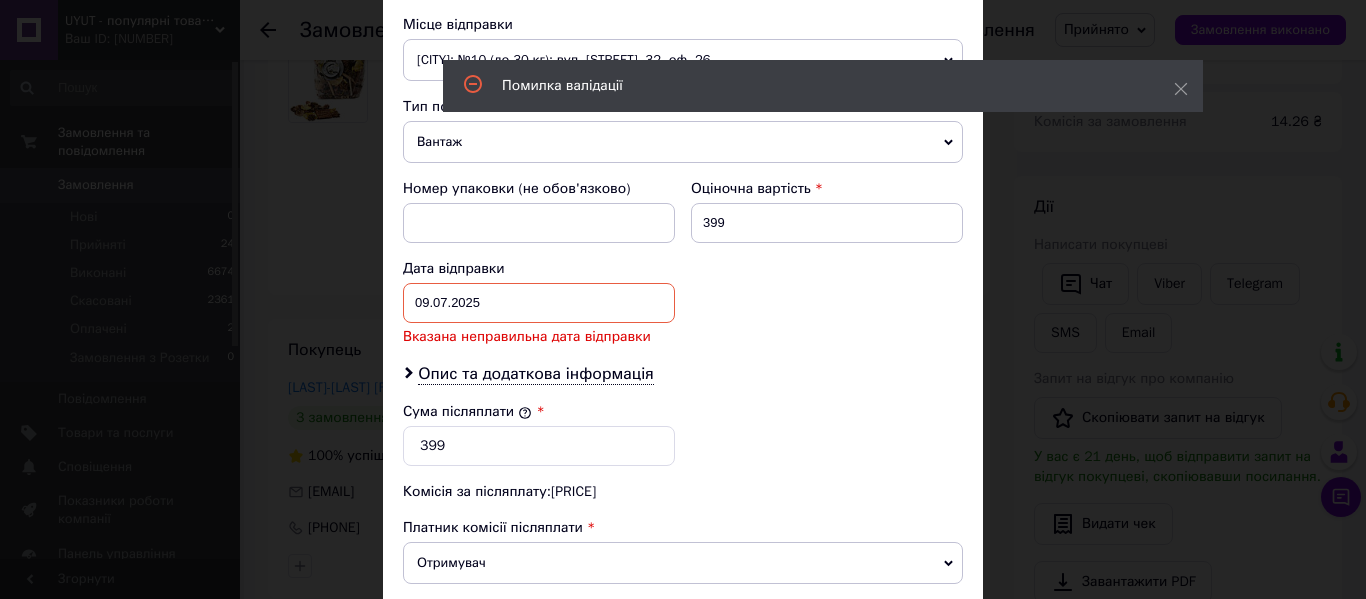 click on "[DATE] < [YEAR]> < [MONTH]> Пн Вт Ср Чт Пт Сб Вс 30 1 2 3 4 5 6 7 8 9 10 11 12 13 14 15 16 17 18 19 20 21 22 23 24 25 26 27 28 29 30 31 1 2 3 4 5 6 7 8 9 10" at bounding box center (539, 303) 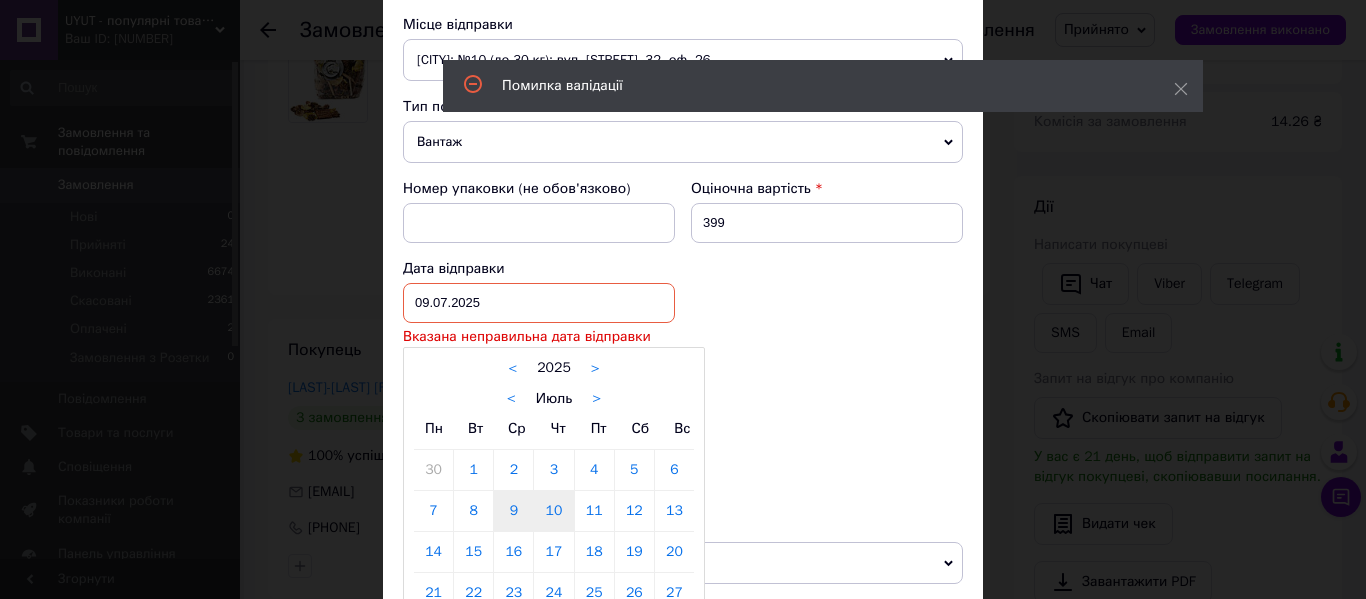 click on "10" at bounding box center [433, 470] 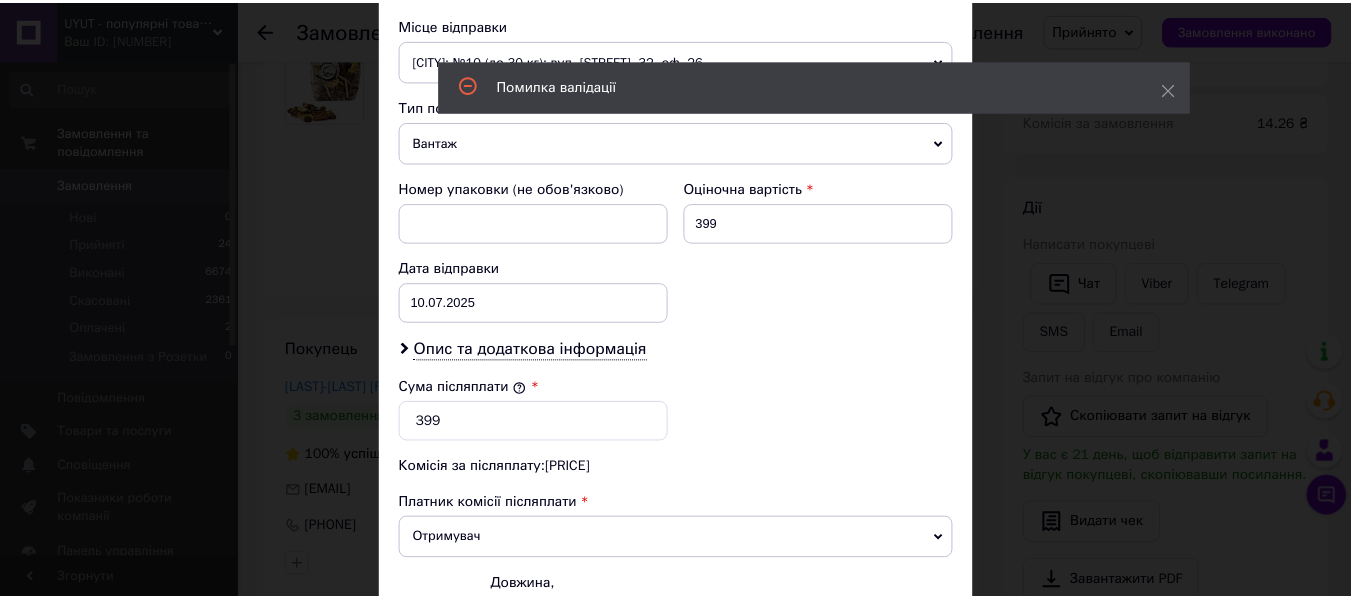 scroll, scrollTop: 927, scrollLeft: 0, axis: vertical 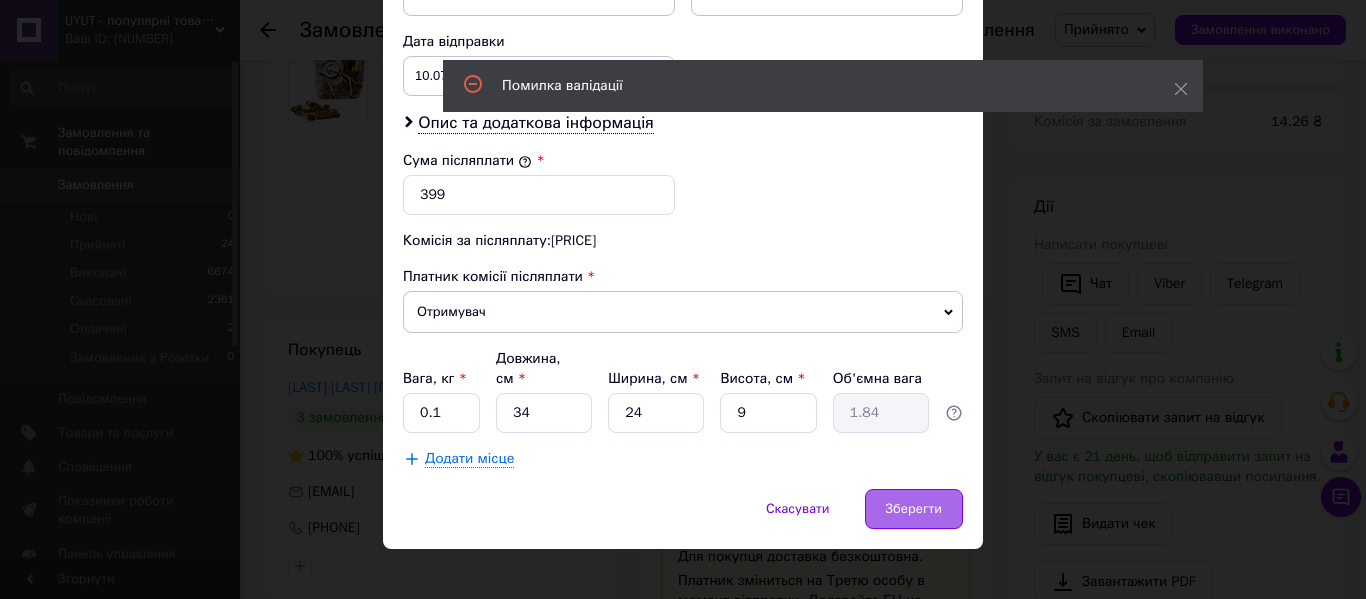 click on "Зберегти" at bounding box center [914, 509] 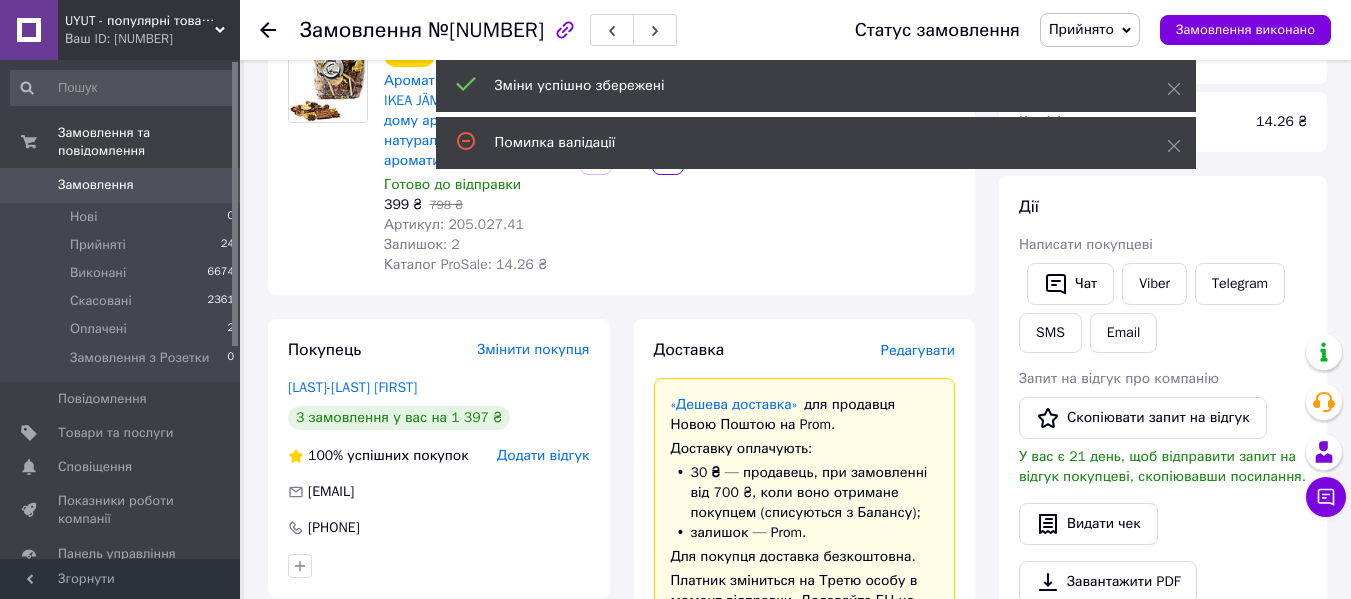scroll, scrollTop: 8, scrollLeft: 0, axis: vertical 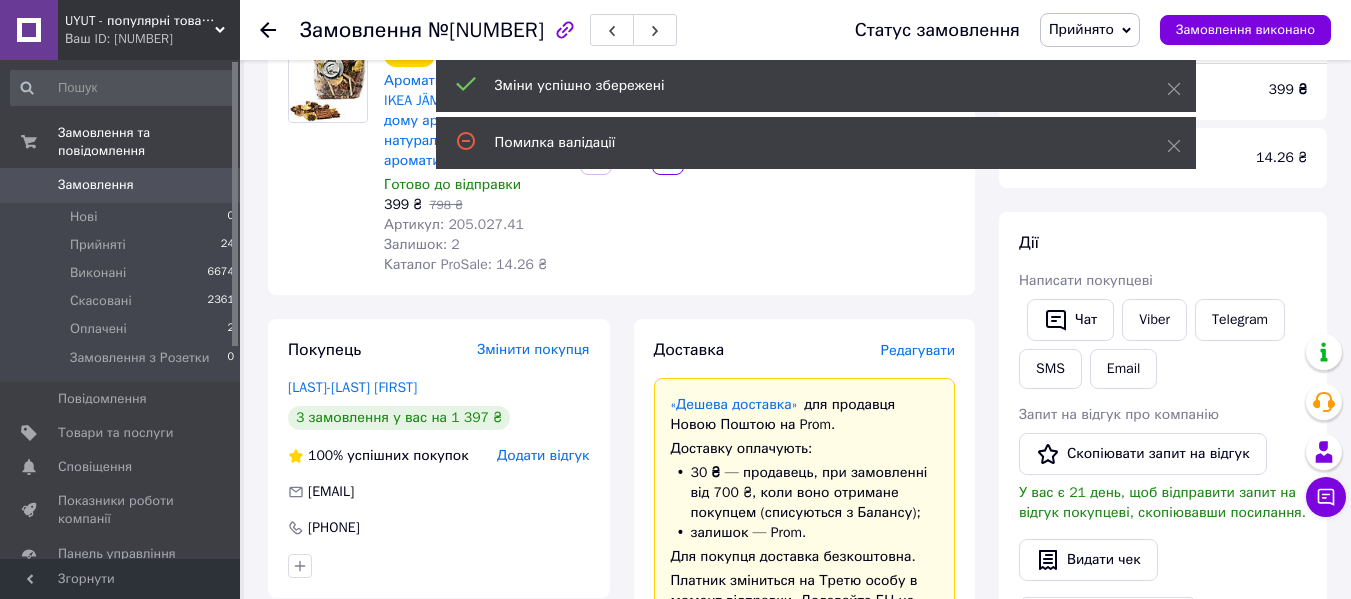 click on "- 50% Ароматична суміш Ваніль IKEA JÄMLIK аромат для дому ароматна натуральна попурі ароматизатор 205.027.41 Готово до відправки 399 ₴   798 ₴ Артикул: 205.027.41 Залишок: 2 Каталог ProSale: 14.26 ₴  1   шт. 399 ₴" at bounding box center [669, 159] 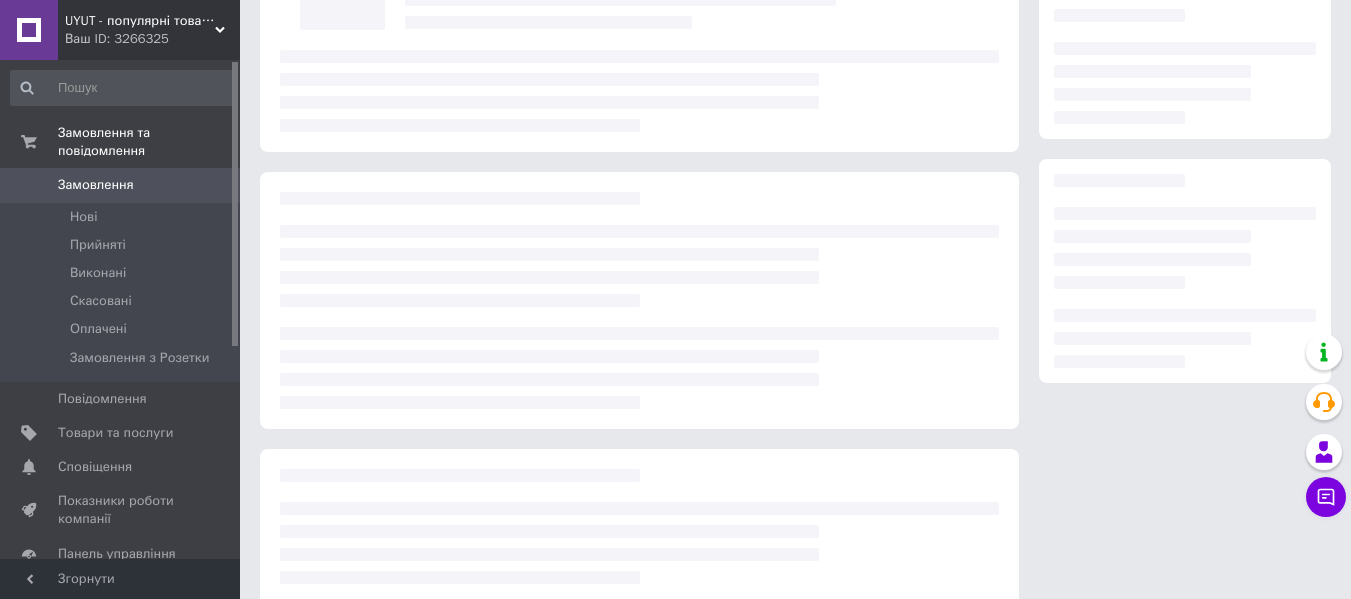scroll, scrollTop: 188, scrollLeft: 0, axis: vertical 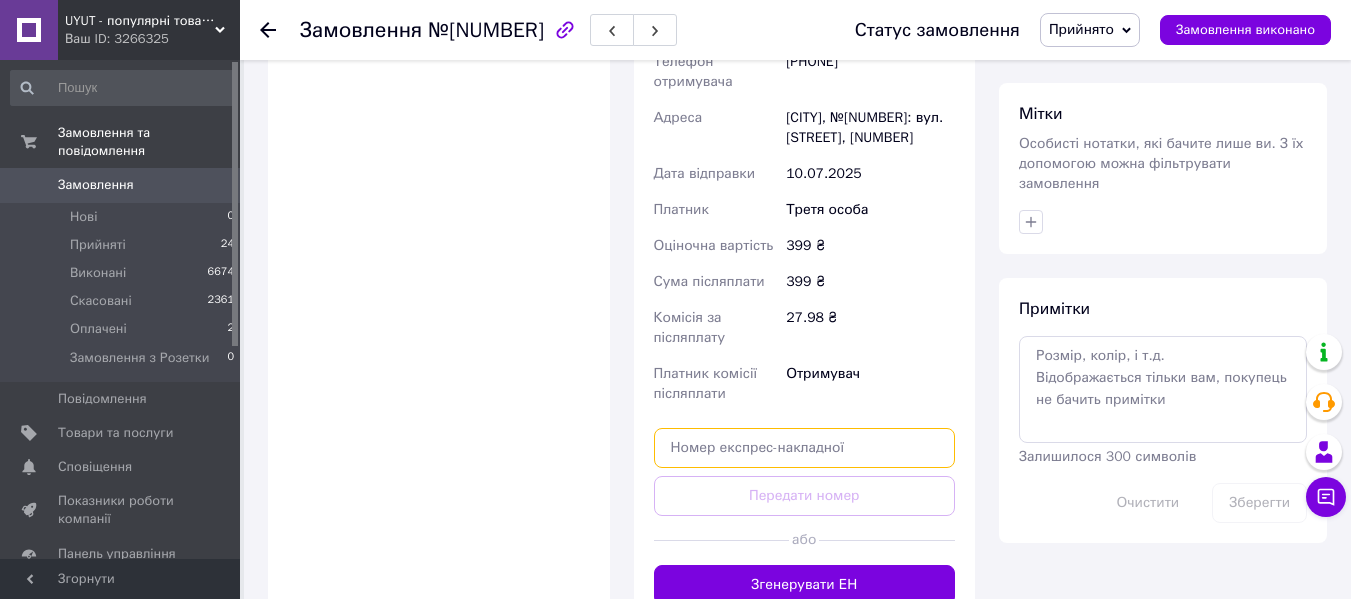 click at bounding box center (805, 448) 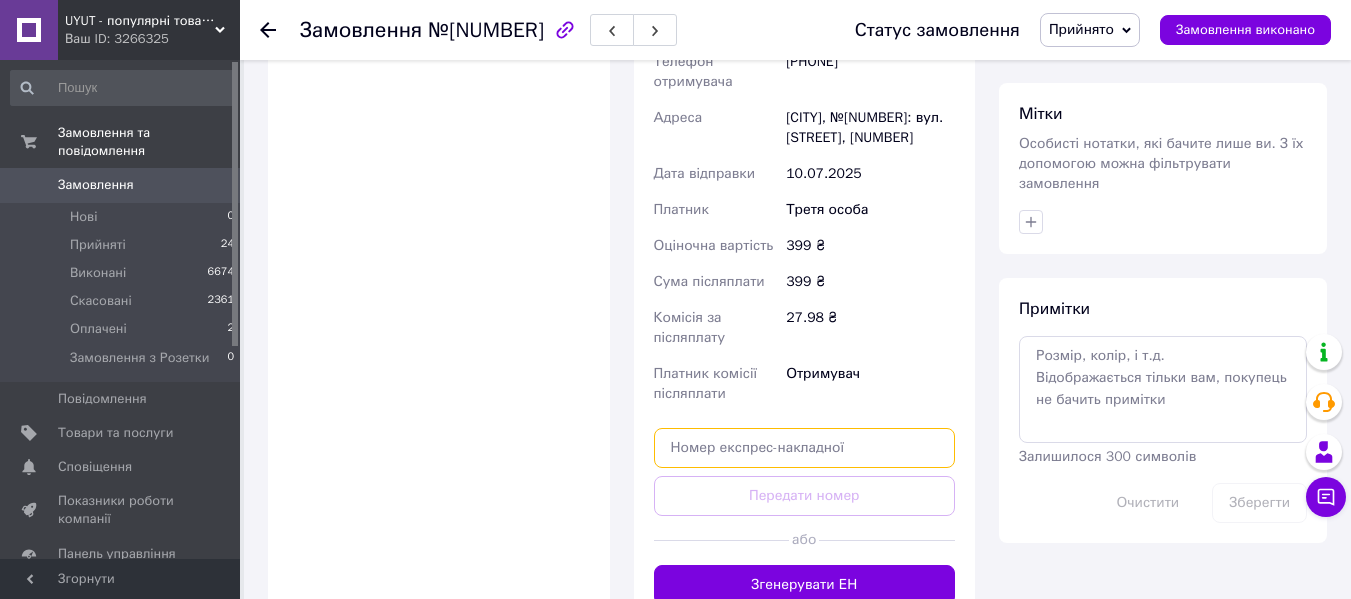 paste on "[NUMBER]" 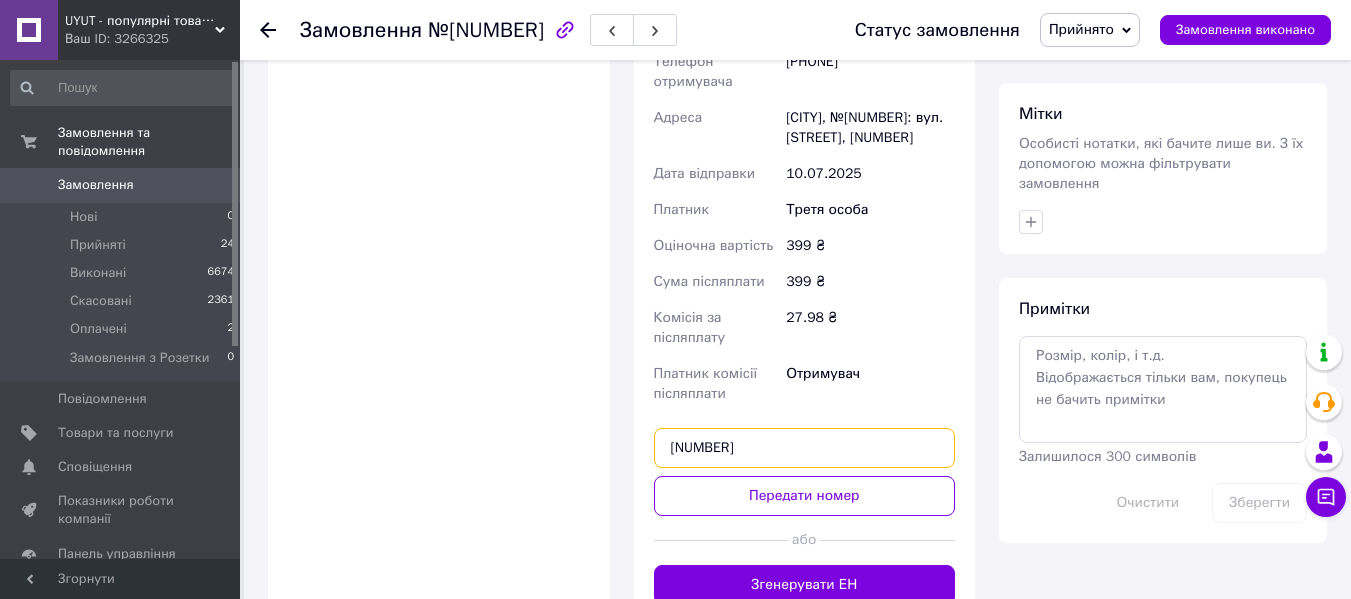 type on "[NUMBER]" 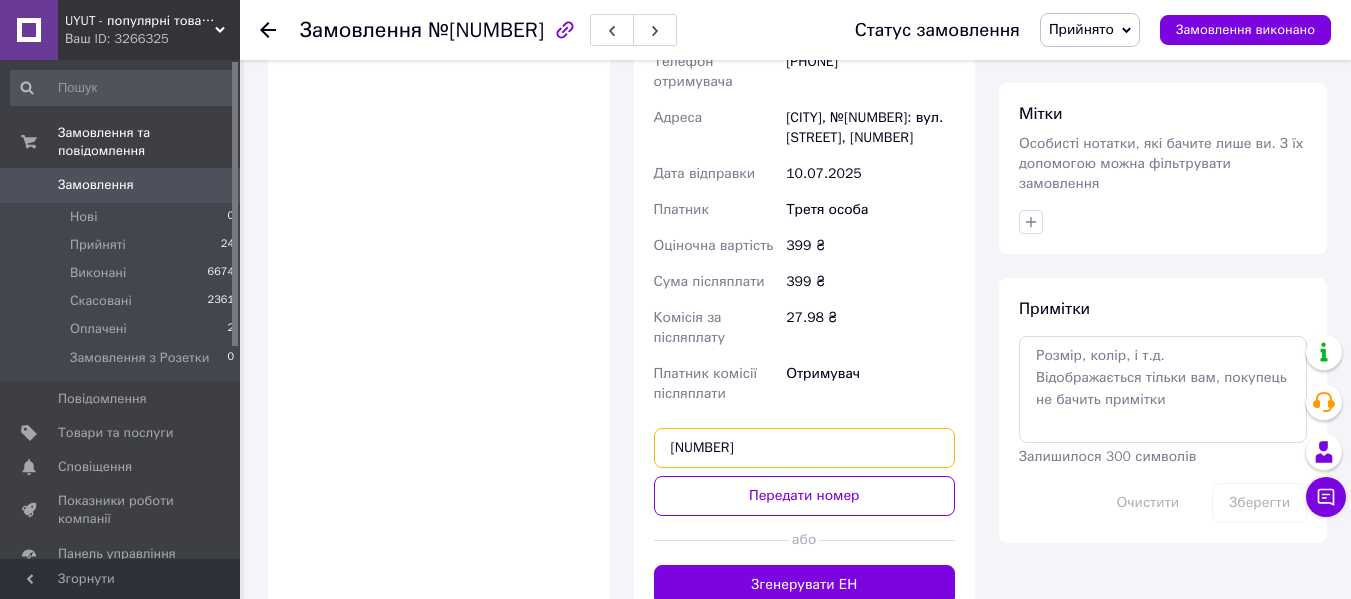 click on "[NUMBER]" at bounding box center [805, 448] 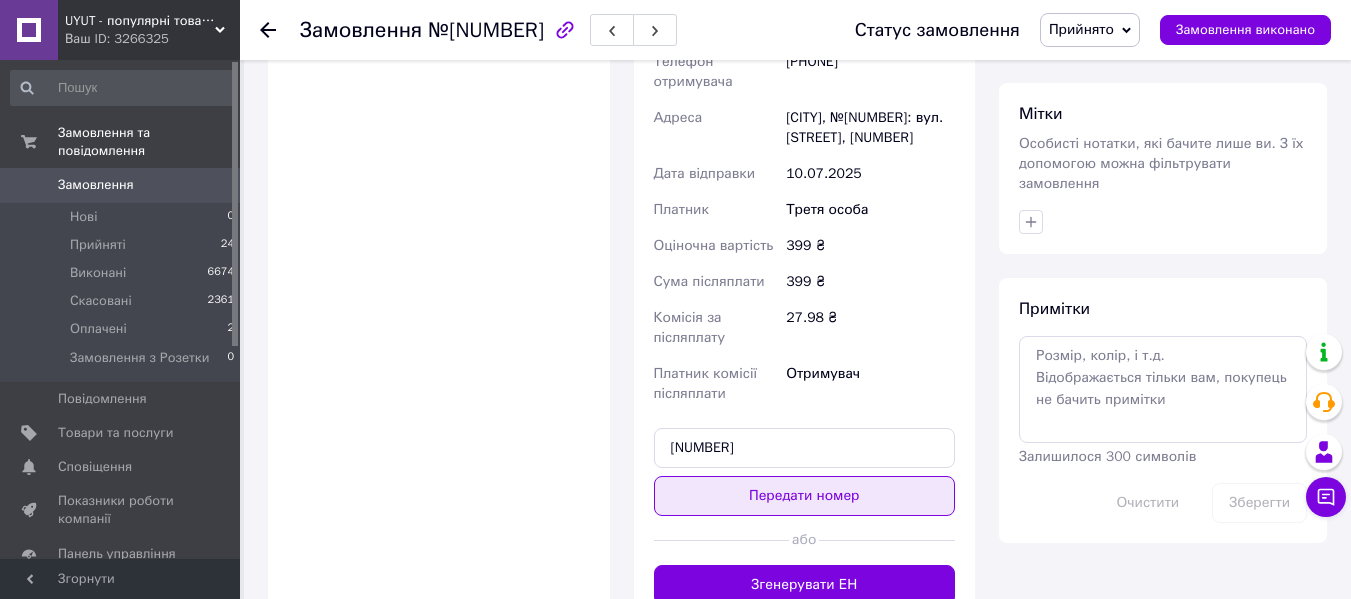 click on "Передати номер" at bounding box center [805, 496] 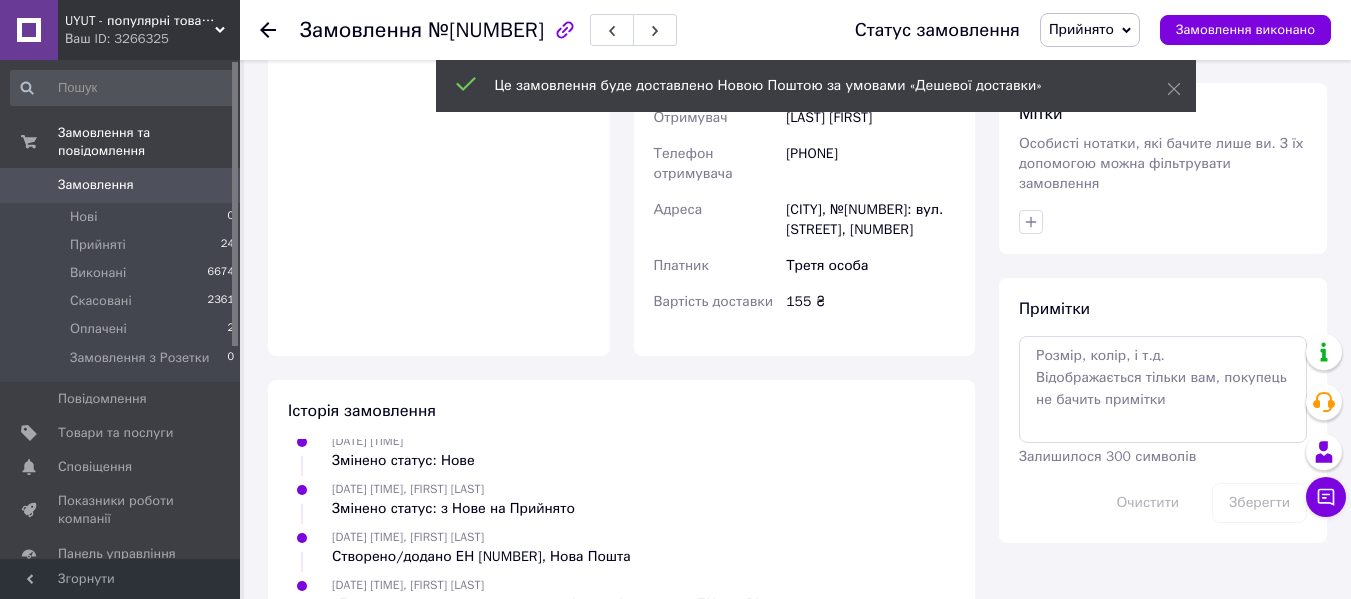 scroll, scrollTop: 104, scrollLeft: 0, axis: vertical 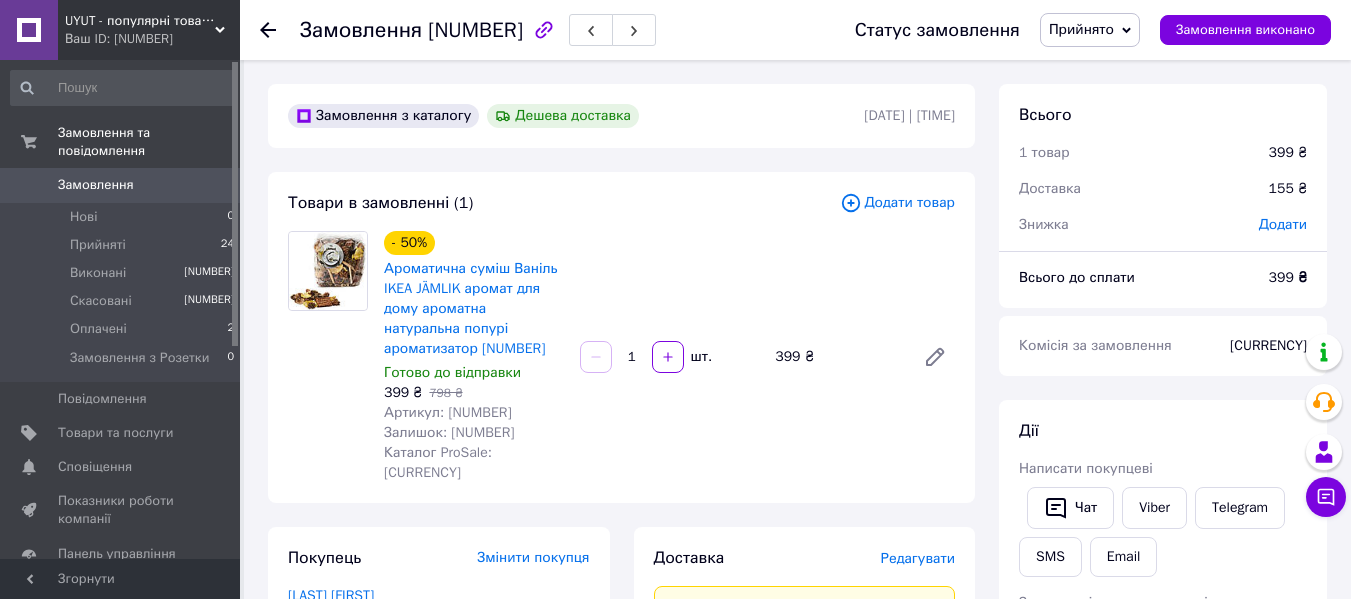 click on "Замовлення 0" at bounding box center (123, 185) 